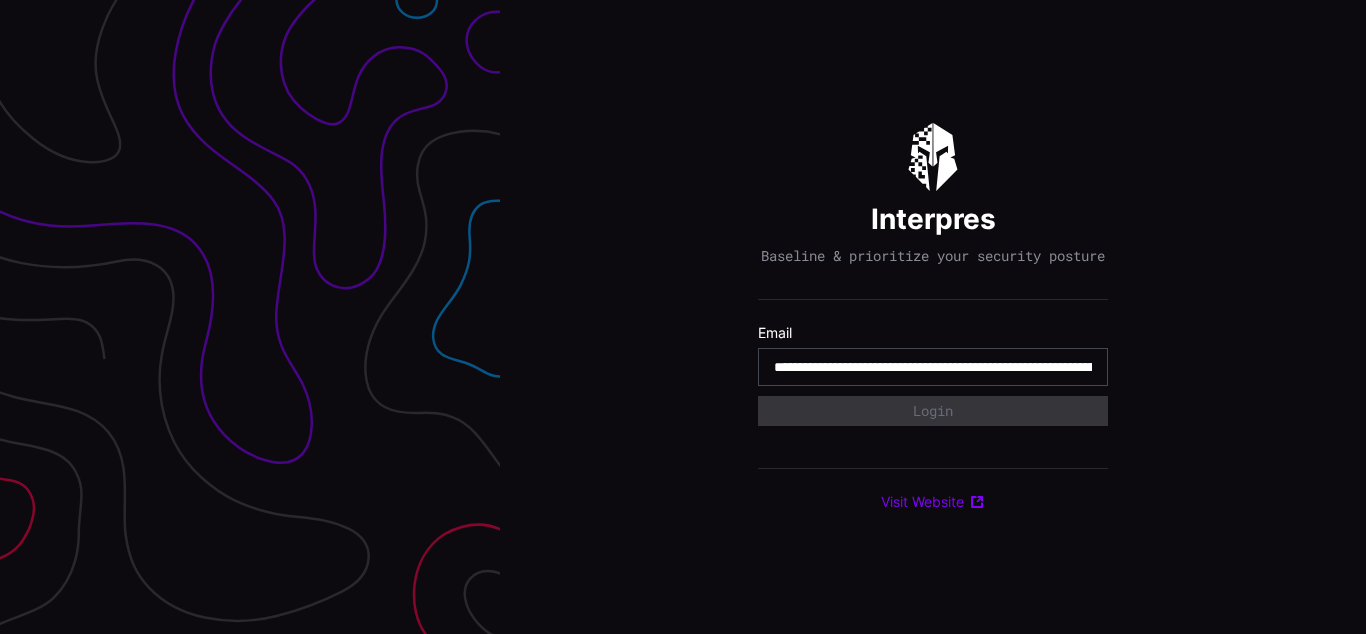 click on "**********" at bounding box center [933, 367] 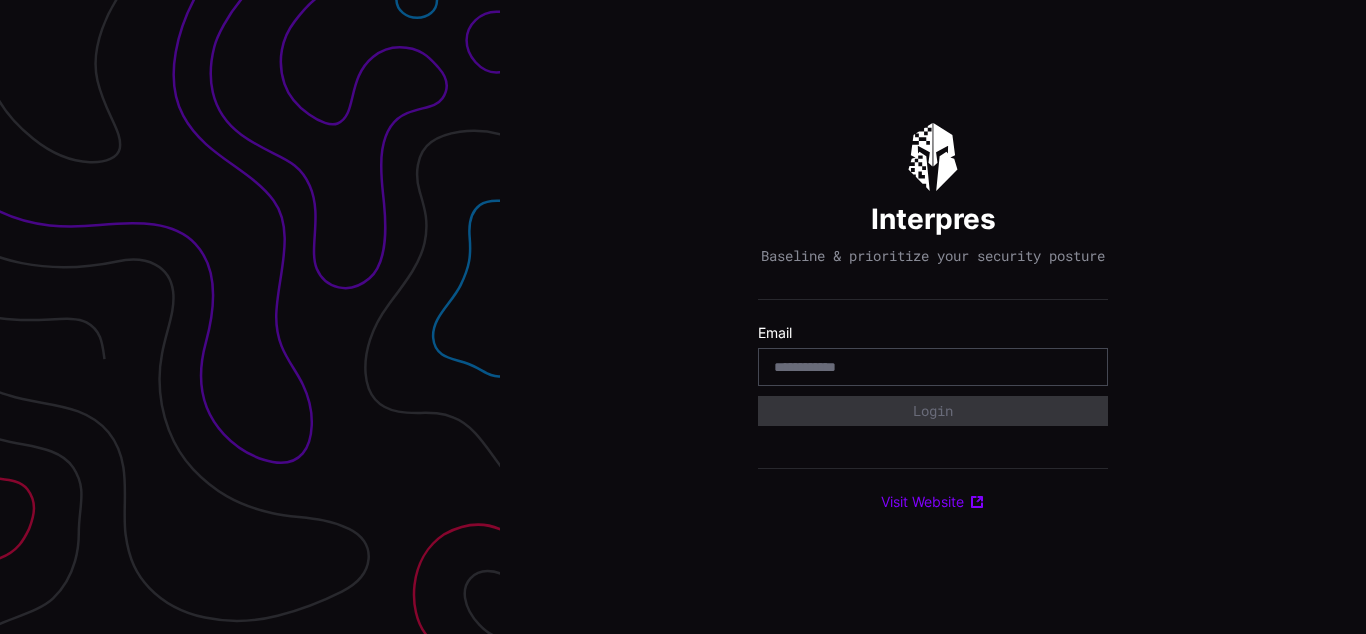 scroll, scrollTop: 0, scrollLeft: 0, axis: both 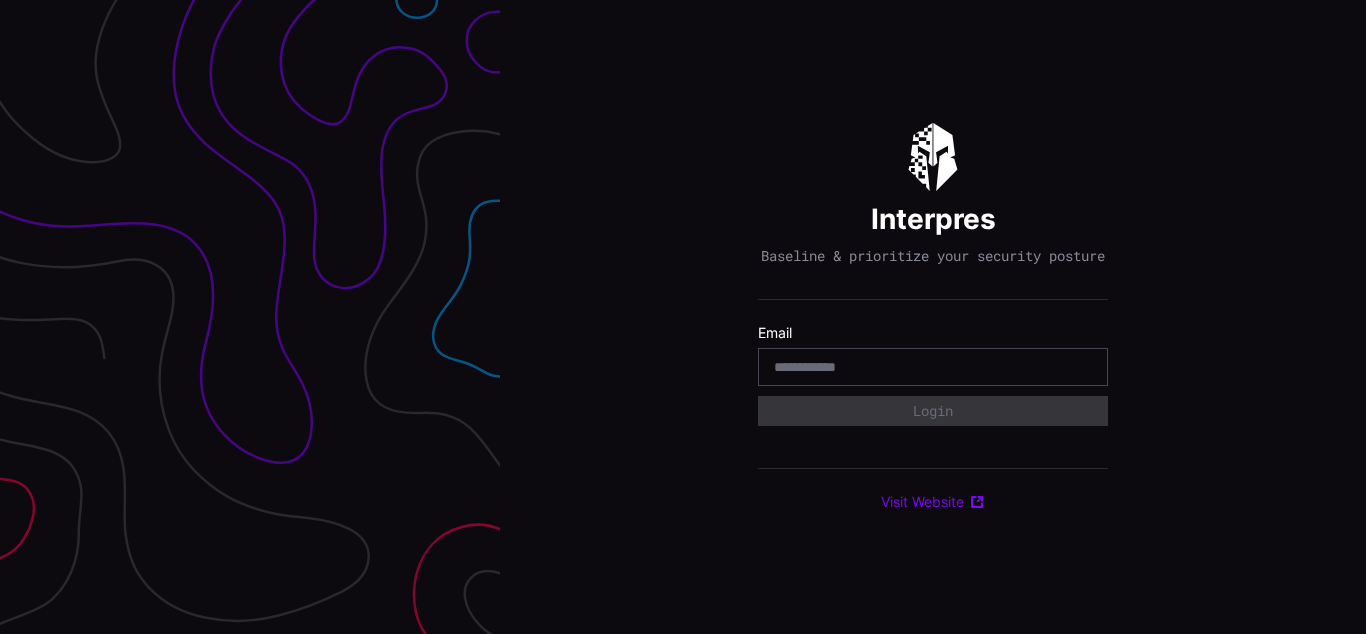 click on "Interpres Baseline & prioritize your security posture Email Login Visit Website" at bounding box center [933, 317] 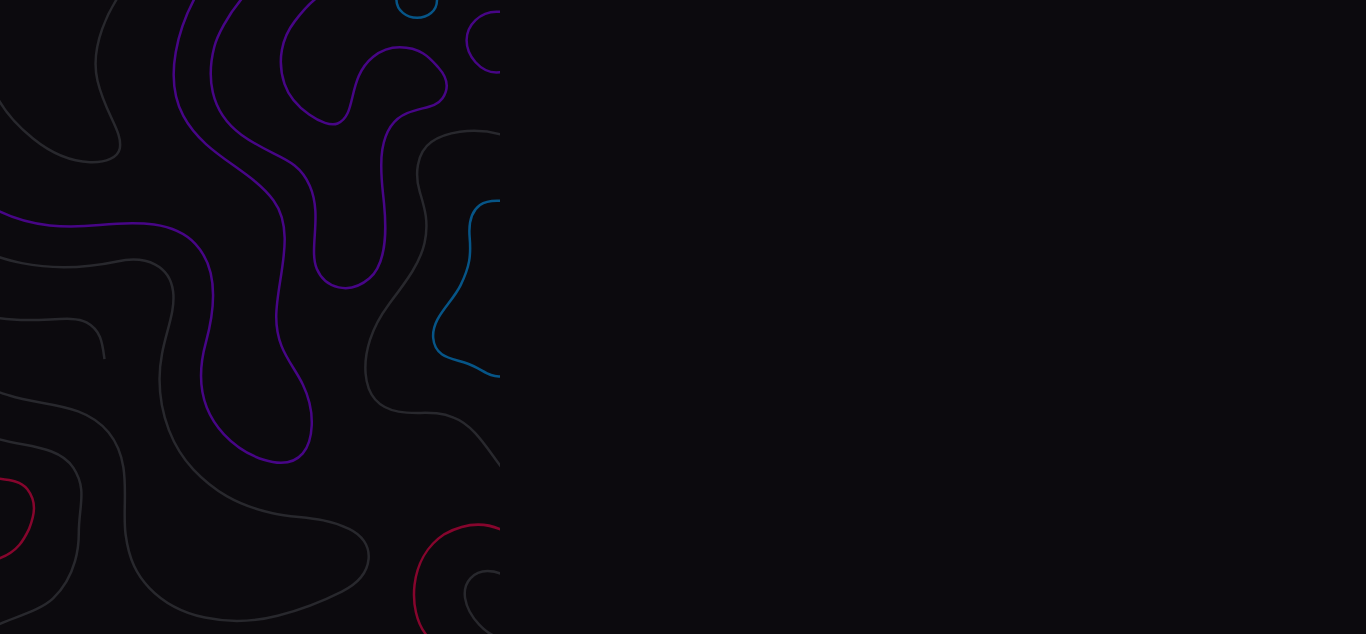 scroll, scrollTop: 0, scrollLeft: 0, axis: both 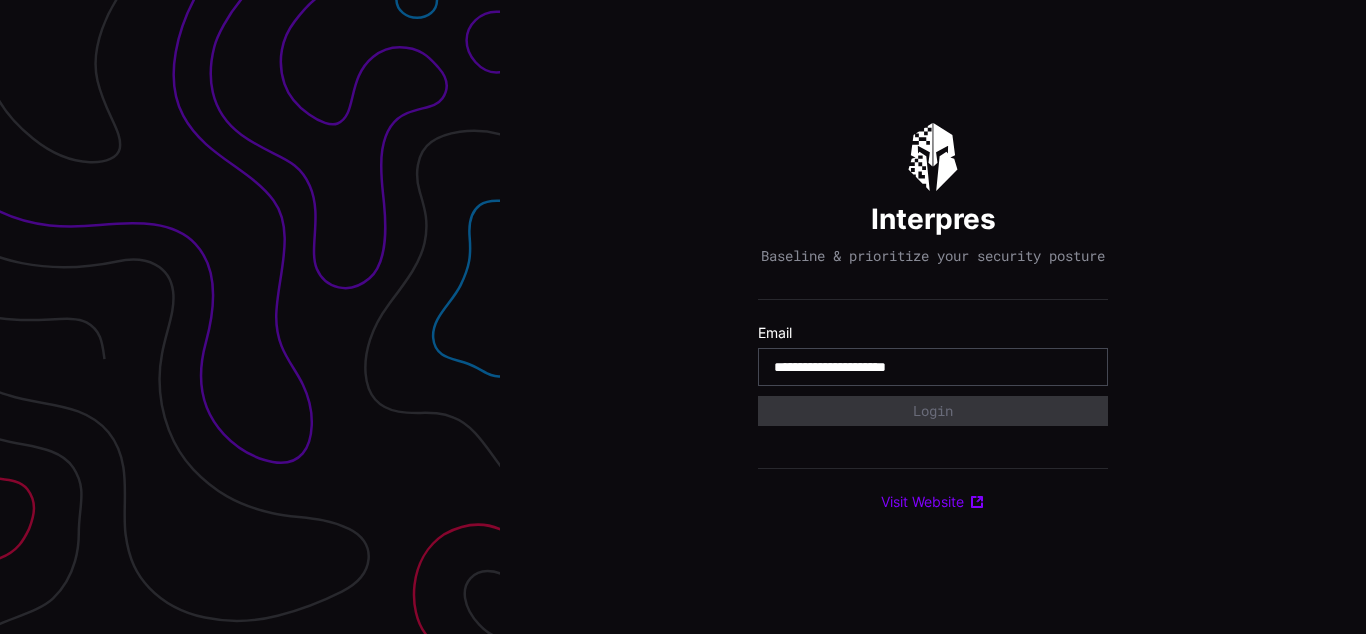type on "**********" 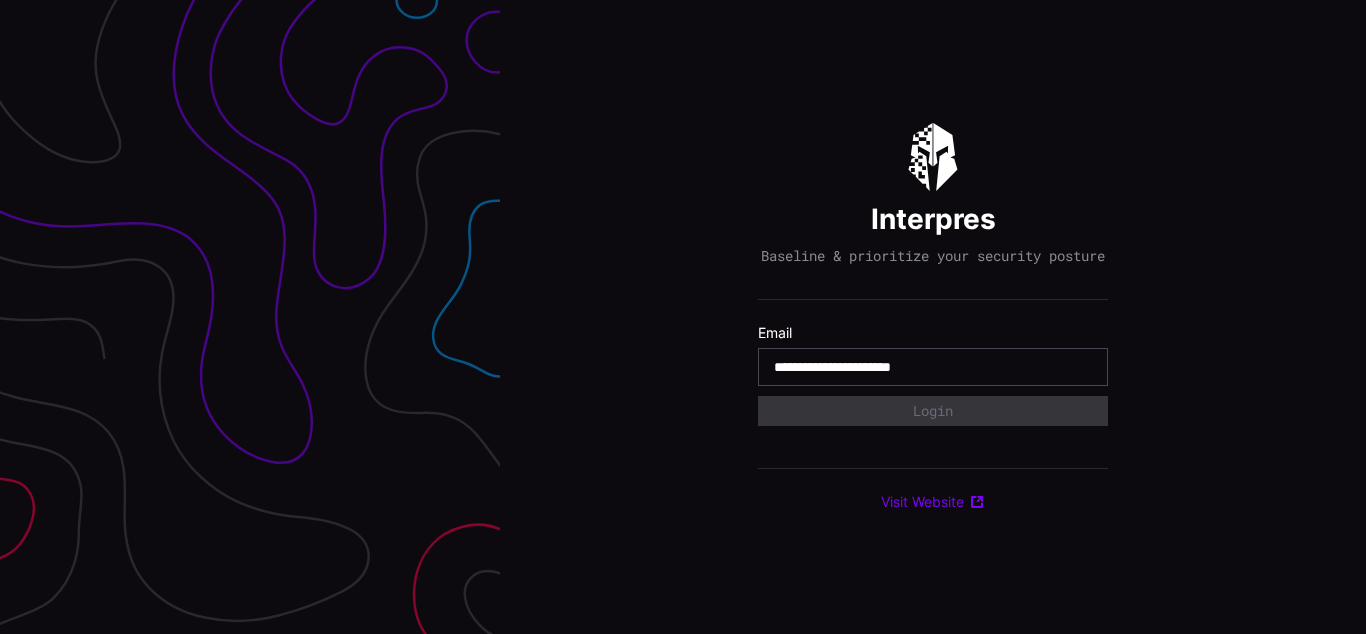 click on "**********" at bounding box center (933, 367) 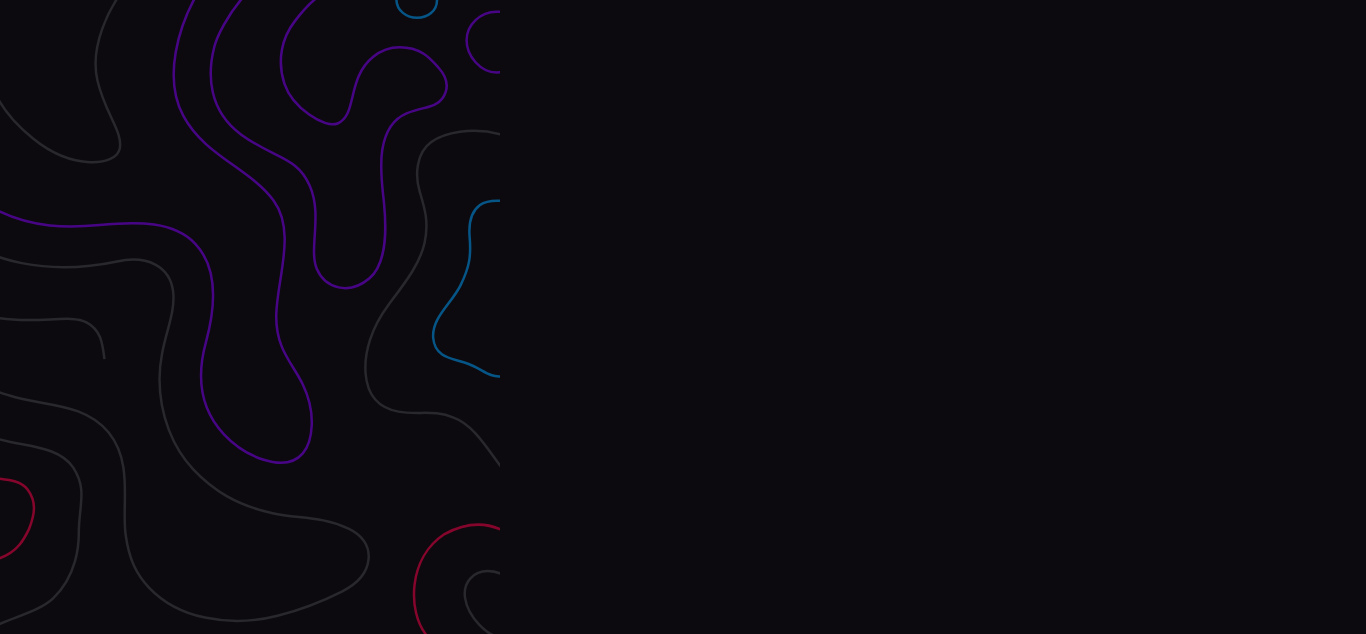 scroll, scrollTop: 0, scrollLeft: 0, axis: both 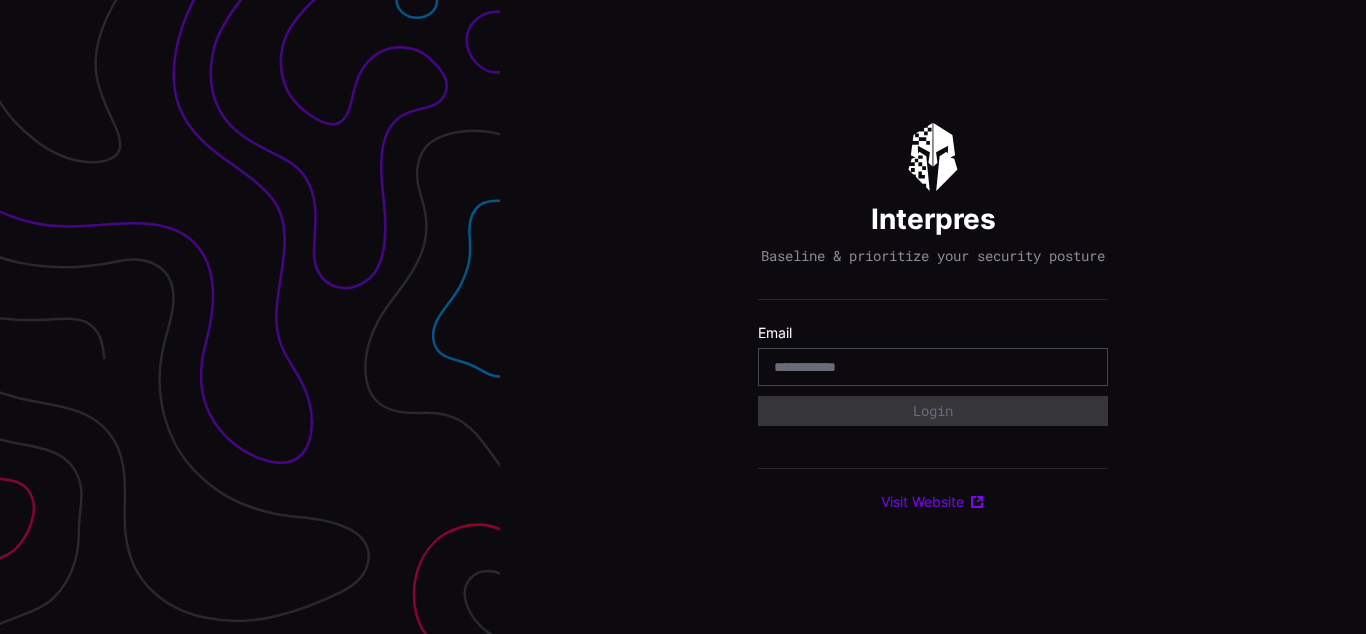 click on "Interpres Baseline & prioritize your security posture Email Login Visit Website" at bounding box center [933, 317] 